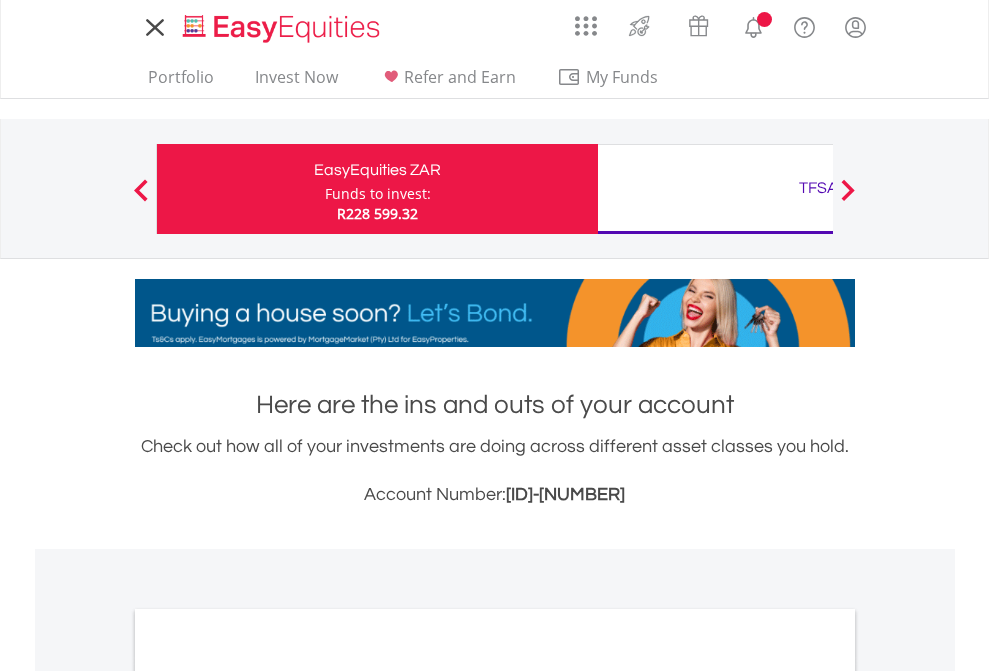 scroll, scrollTop: 0, scrollLeft: 0, axis: both 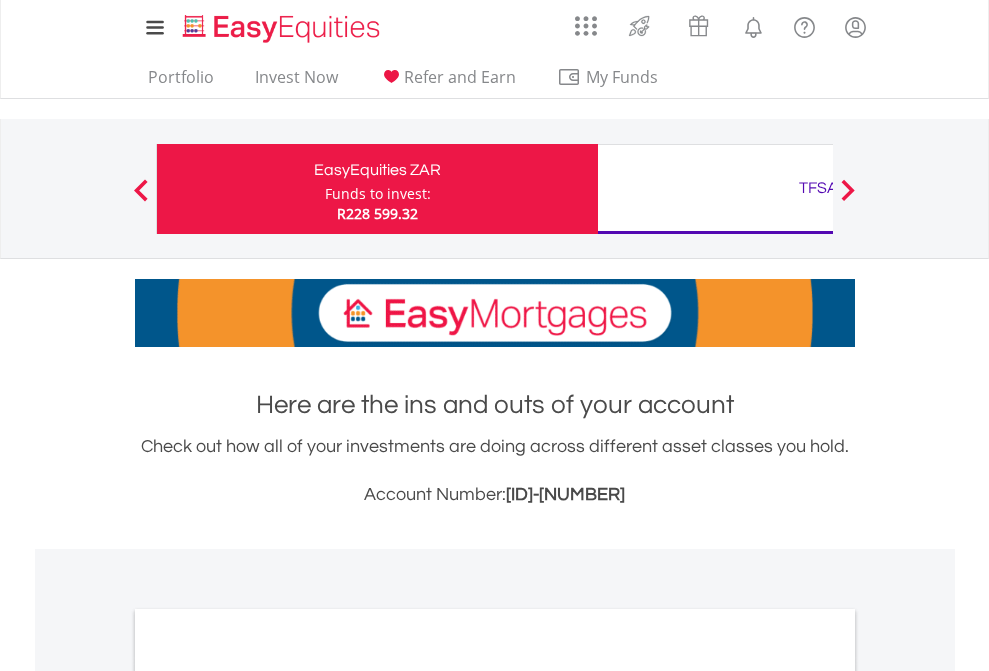 click on "Funds to invest:" at bounding box center [378, 194] 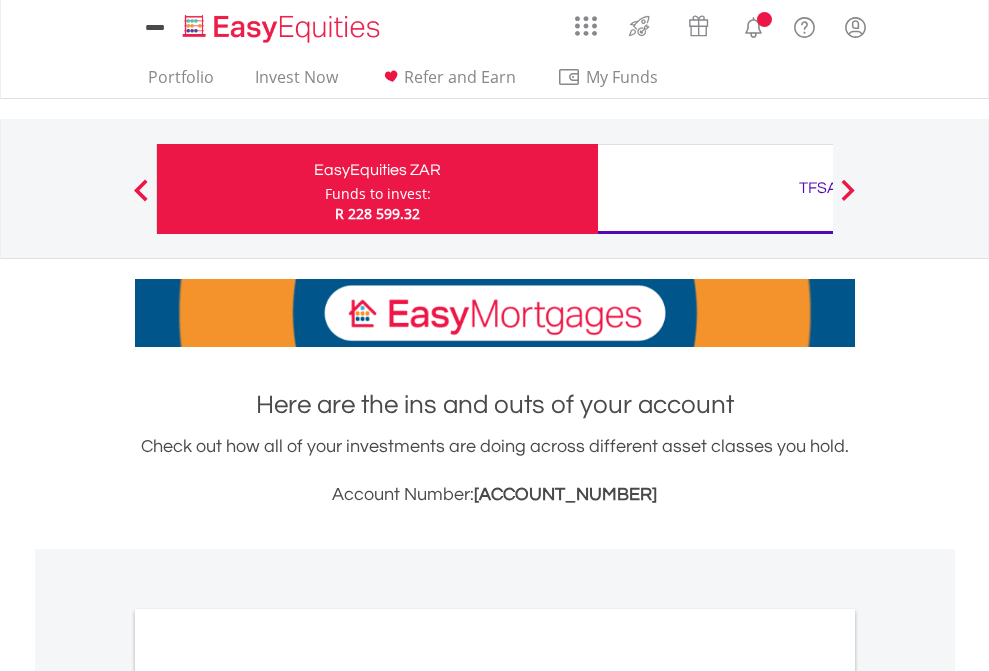 scroll, scrollTop: 0, scrollLeft: 0, axis: both 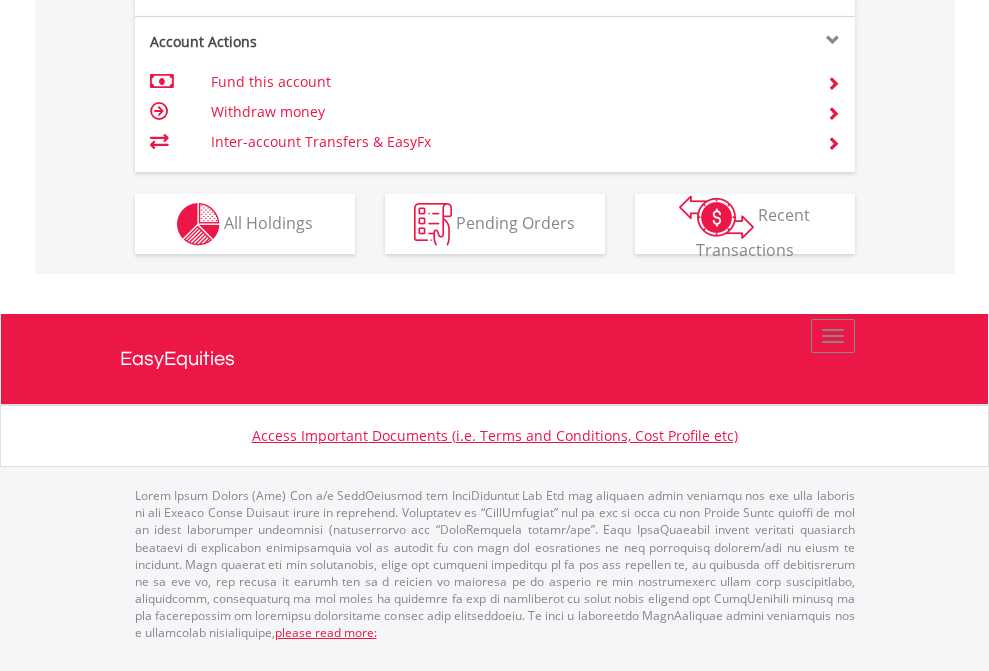 click on "Investment types" at bounding box center (706, -337) 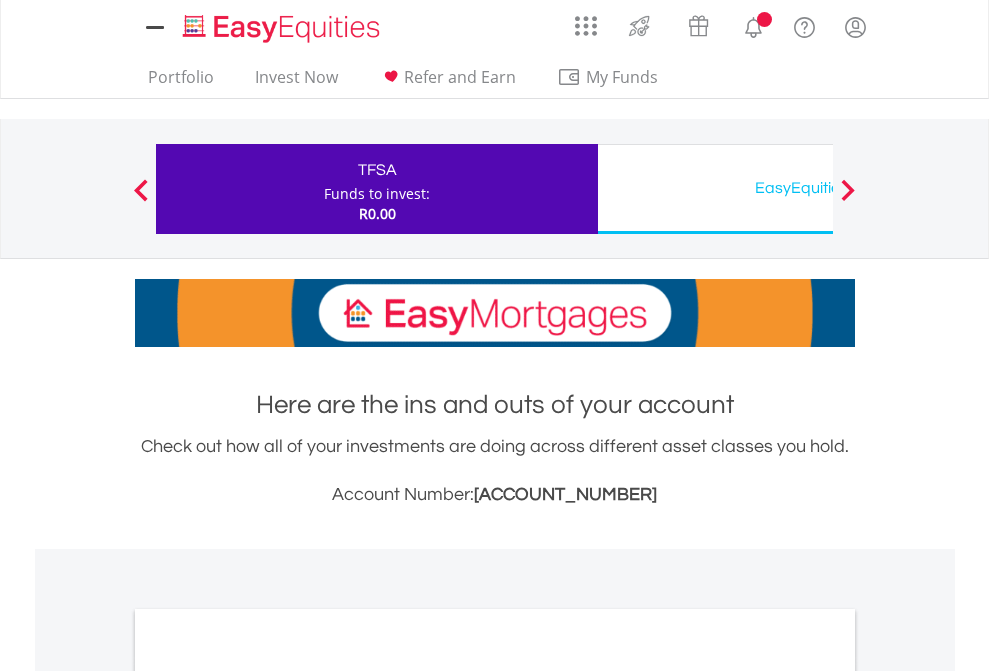 scroll, scrollTop: 0, scrollLeft: 0, axis: both 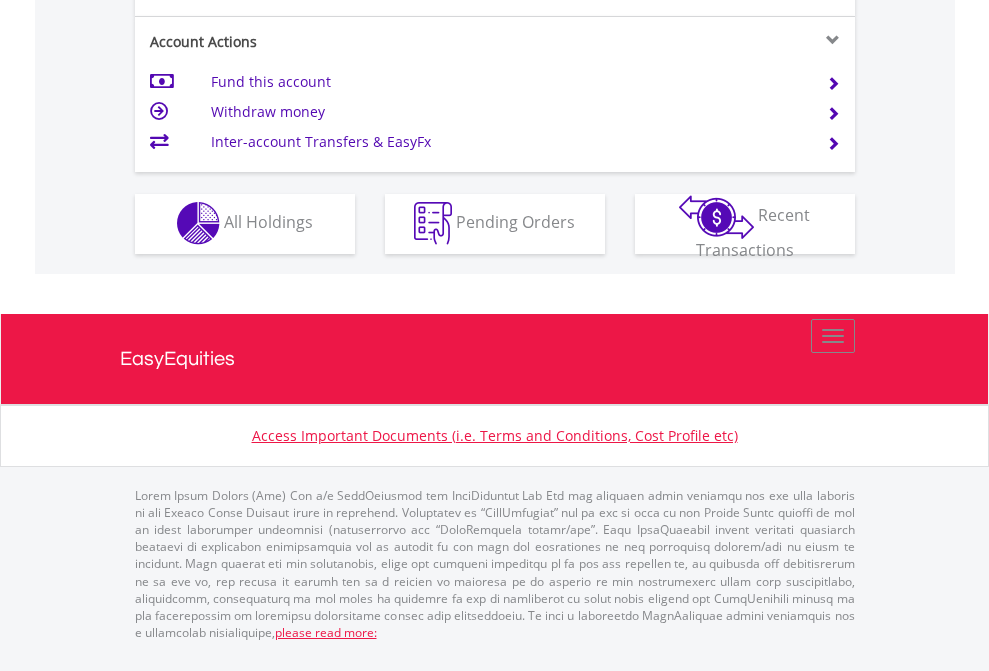 click on "Investment types" at bounding box center [706, -353] 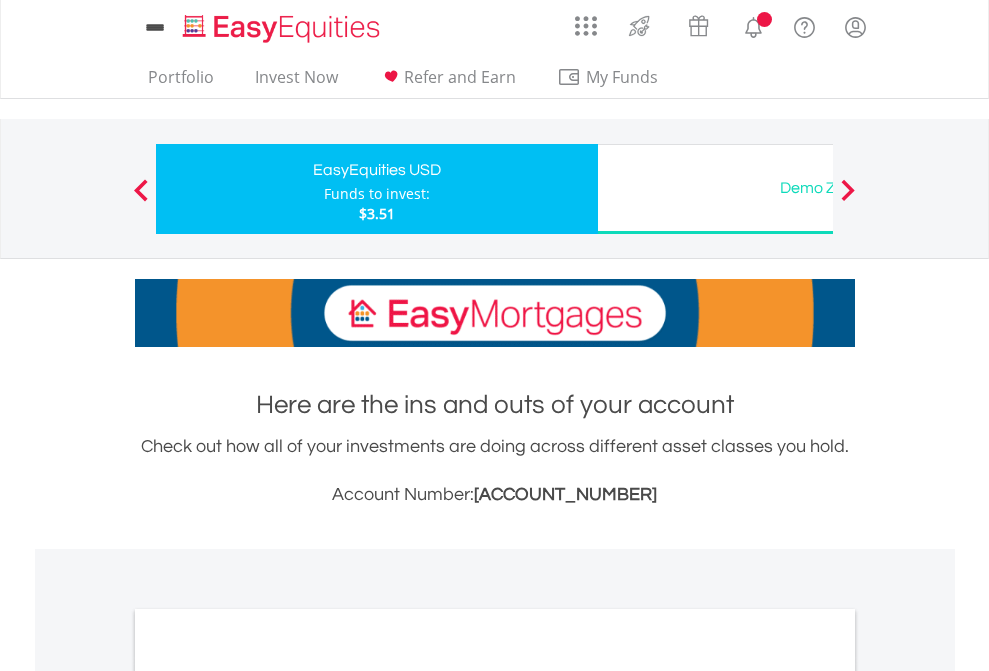 scroll, scrollTop: 0, scrollLeft: 0, axis: both 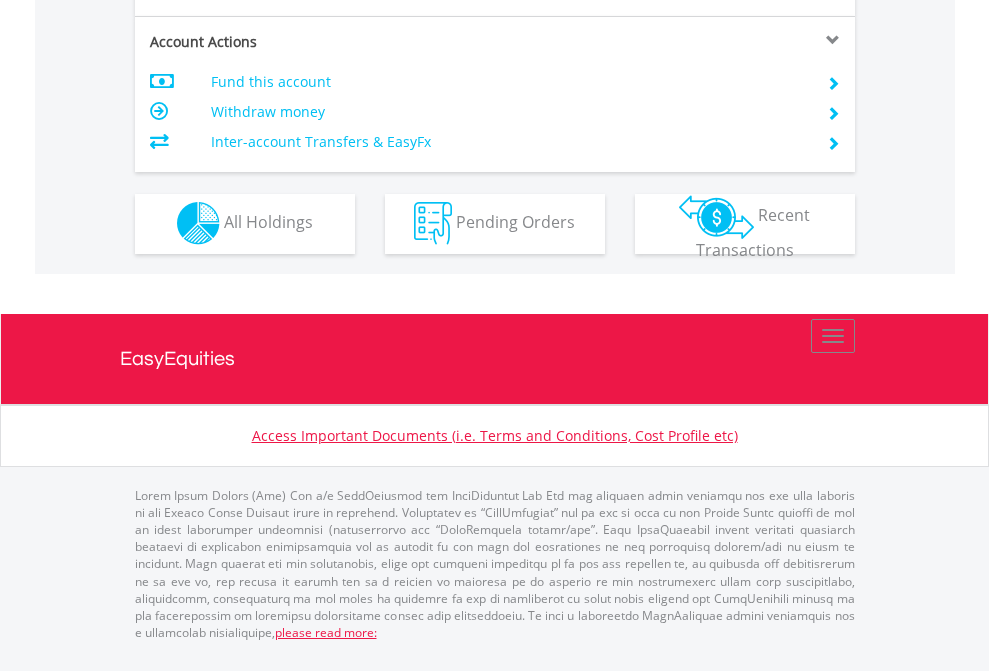 click on "Investment types" at bounding box center [706, -353] 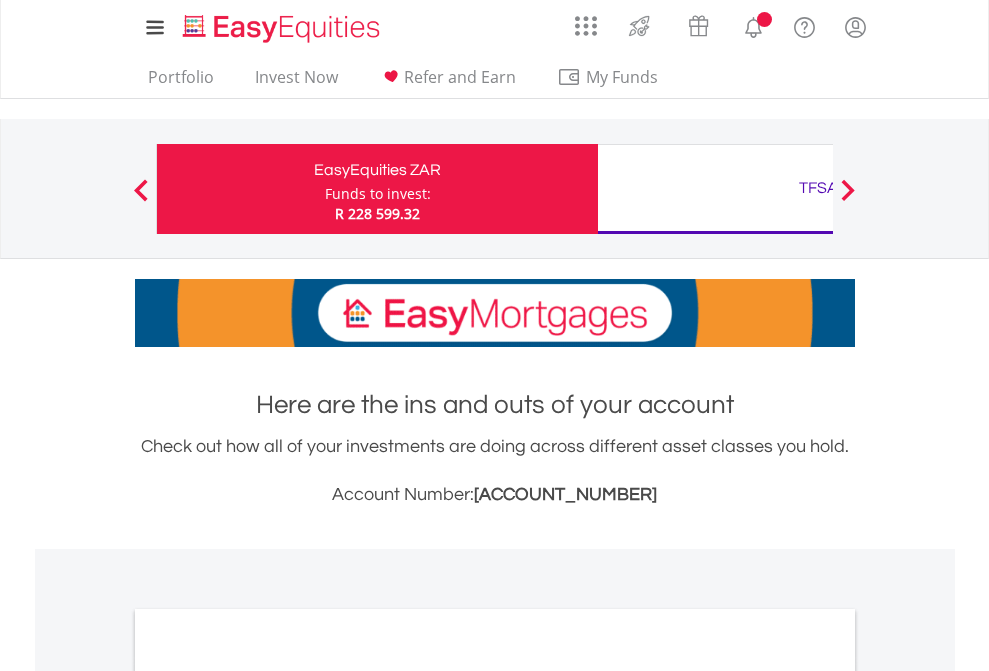 scroll, scrollTop: 0, scrollLeft: 0, axis: both 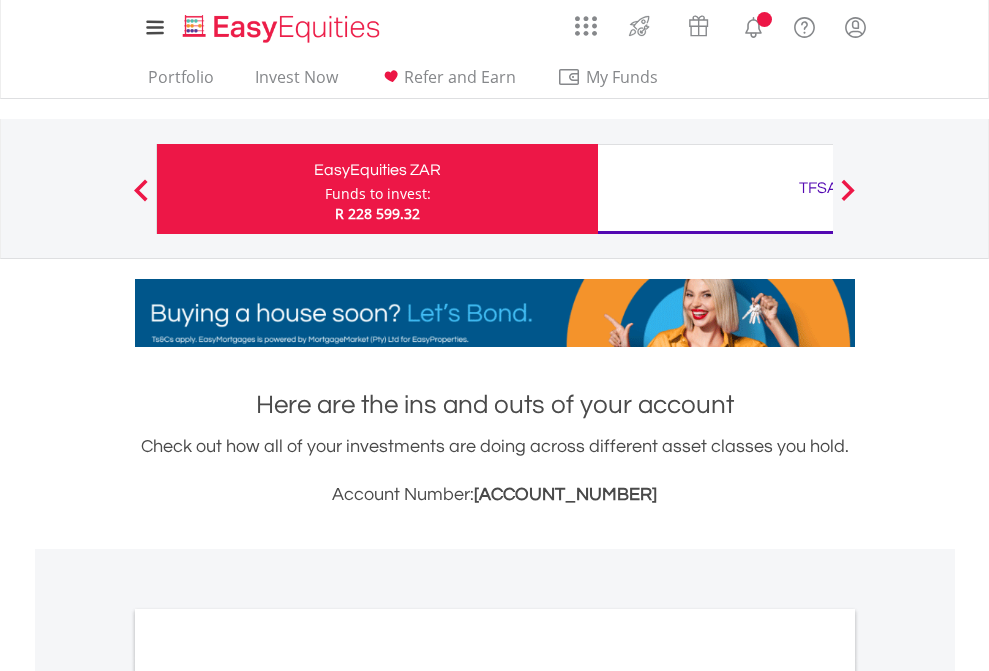 click on "All Holdings" at bounding box center (268, 1096) 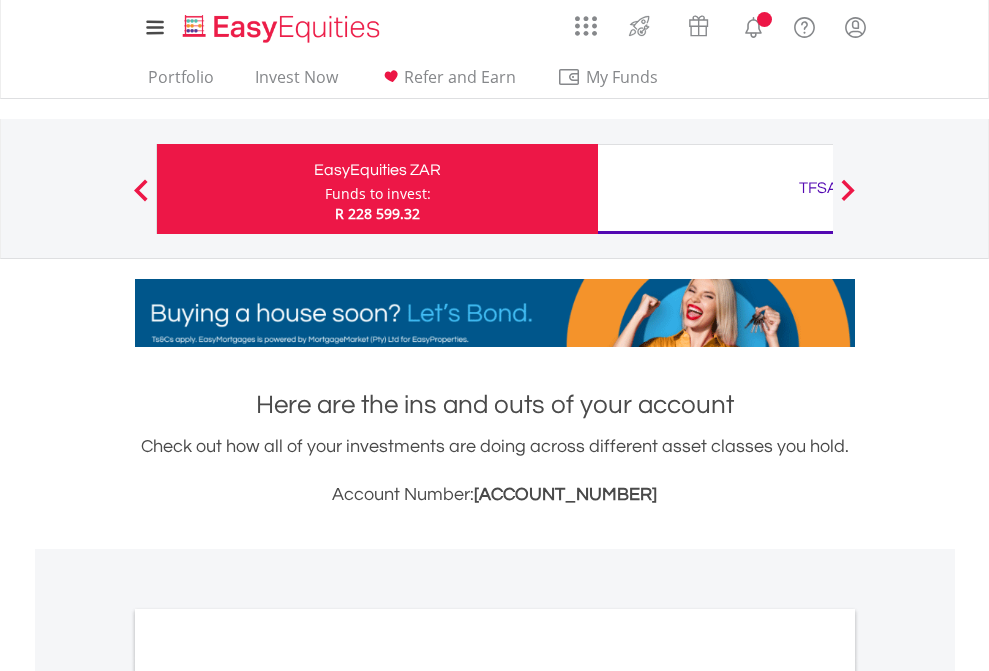 scroll, scrollTop: 1202, scrollLeft: 0, axis: vertical 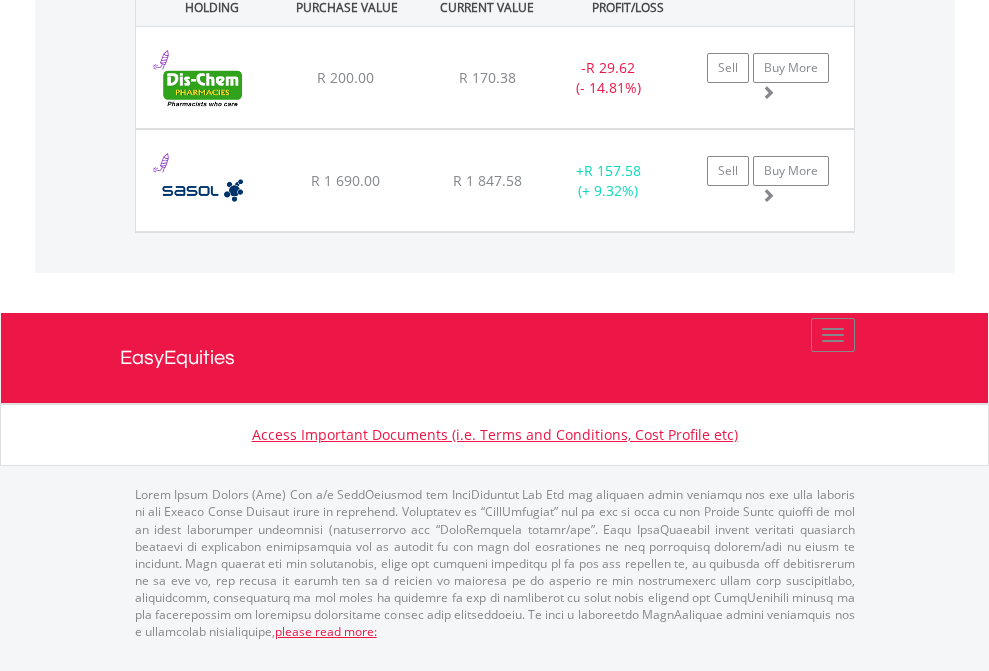 click on "TFSA" at bounding box center [818, -1482] 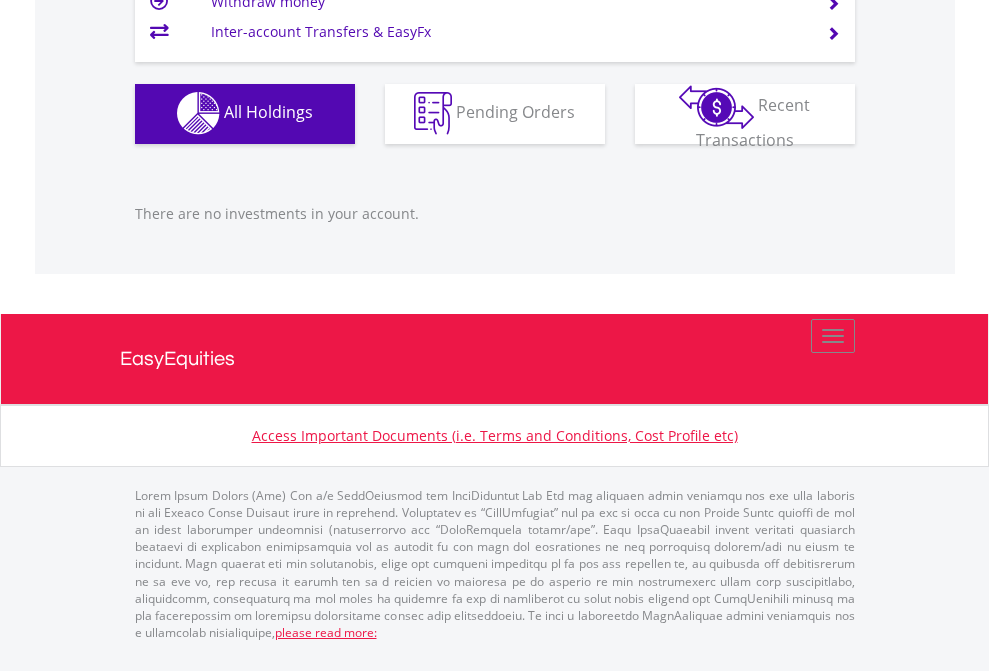 scroll, scrollTop: 1980, scrollLeft: 0, axis: vertical 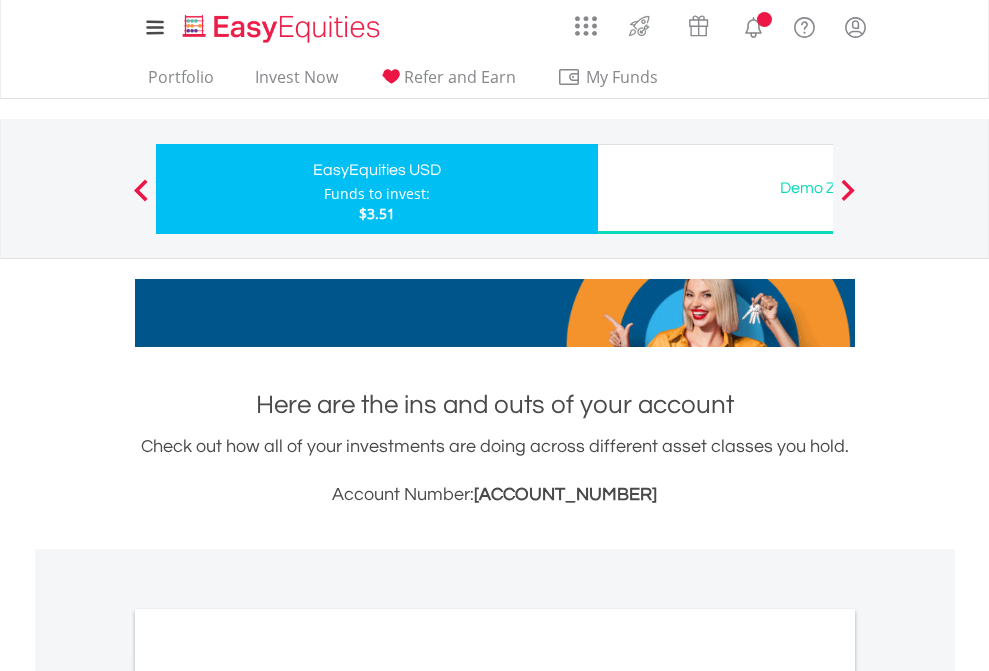 click on "All Holdings" at bounding box center [268, 1096] 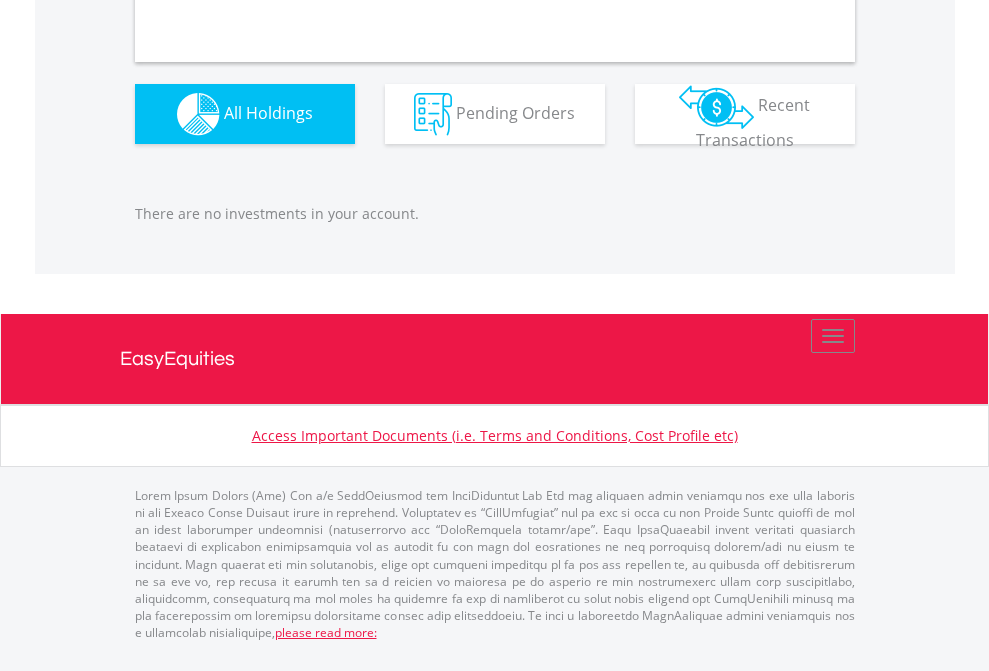 scroll, scrollTop: 1980, scrollLeft: 0, axis: vertical 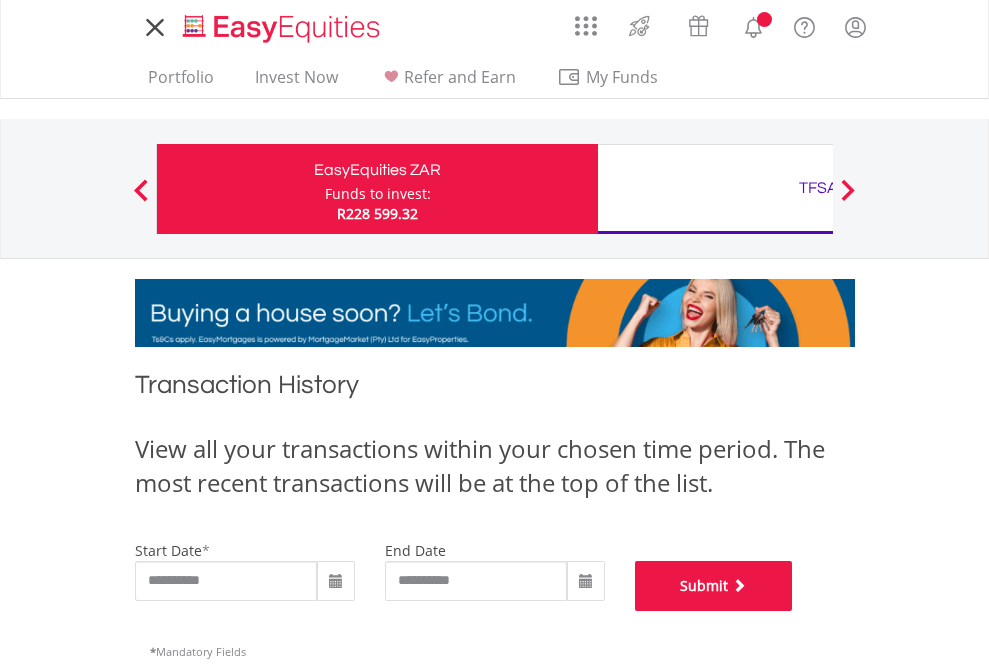 click on "Submit" at bounding box center (714, 586) 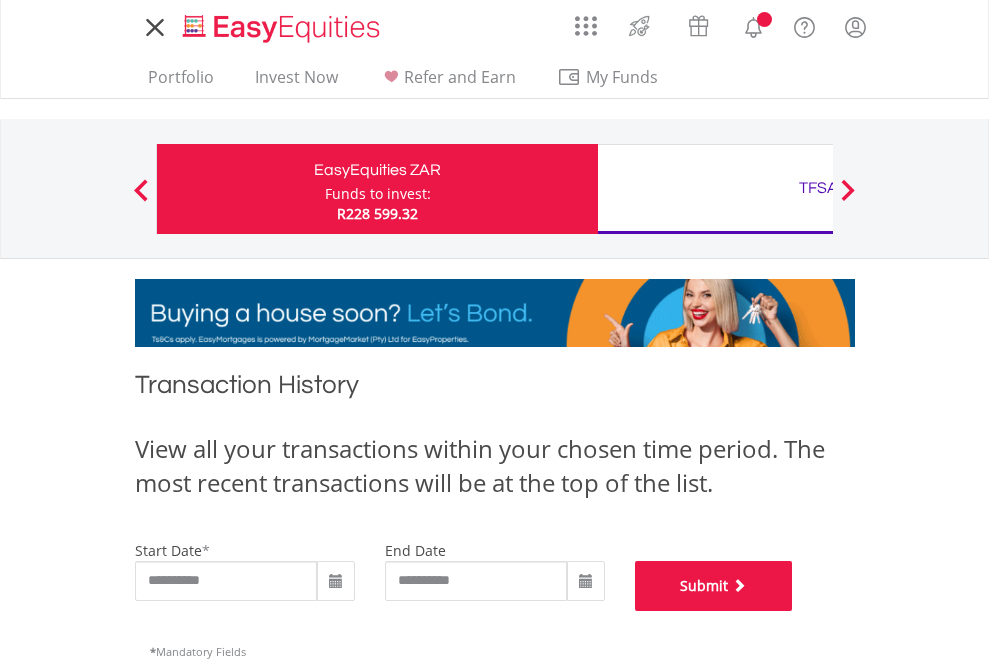 scroll, scrollTop: 811, scrollLeft: 0, axis: vertical 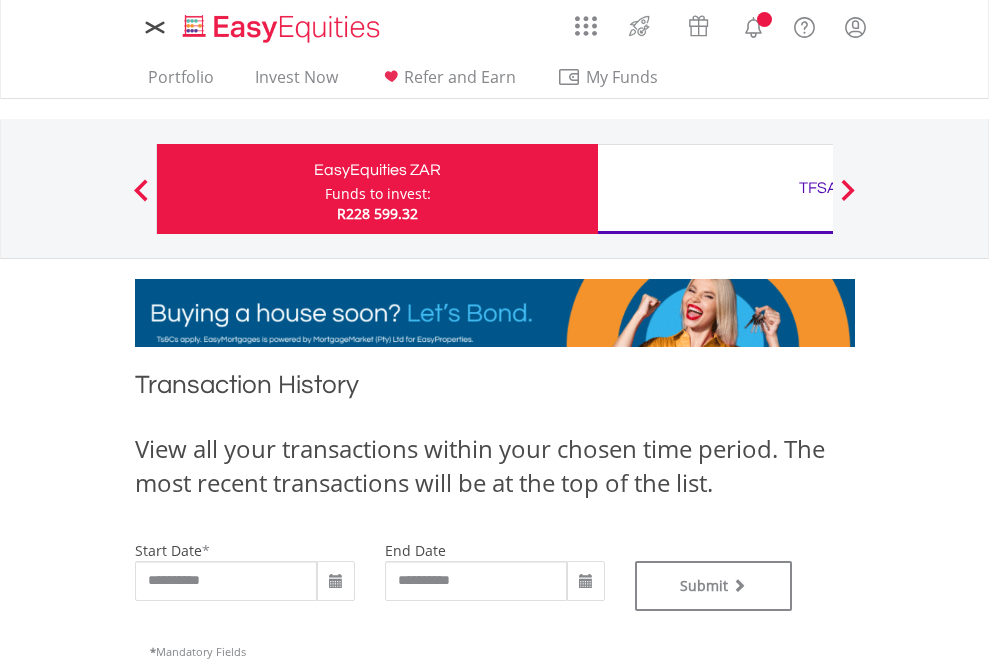 click on "TFSA" at bounding box center (818, 188) 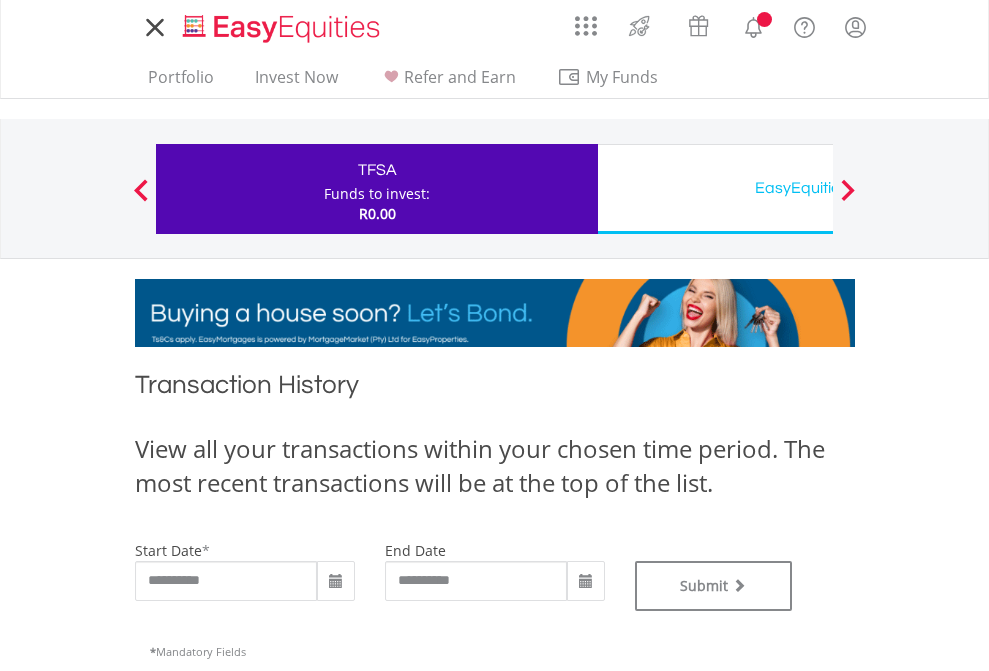 scroll, scrollTop: 0, scrollLeft: 0, axis: both 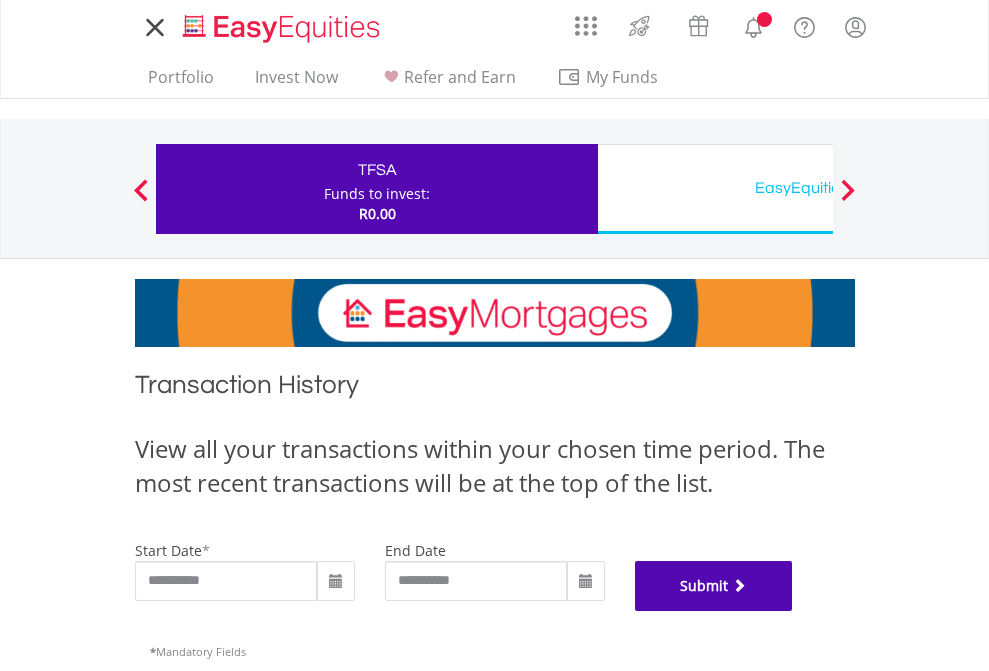click on "Submit" at bounding box center [714, 586] 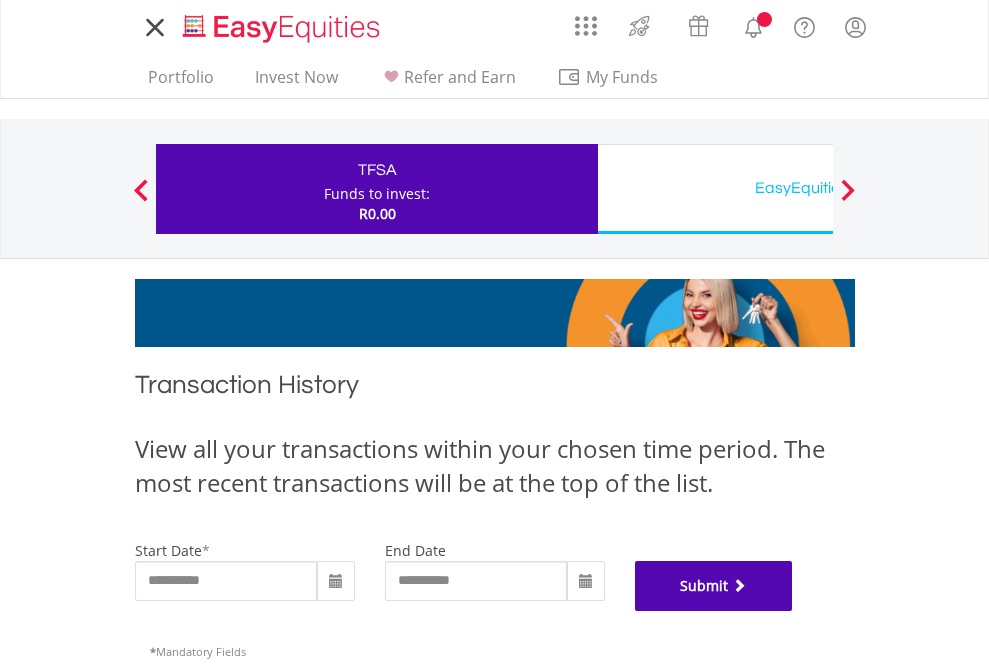 scroll, scrollTop: 811, scrollLeft: 0, axis: vertical 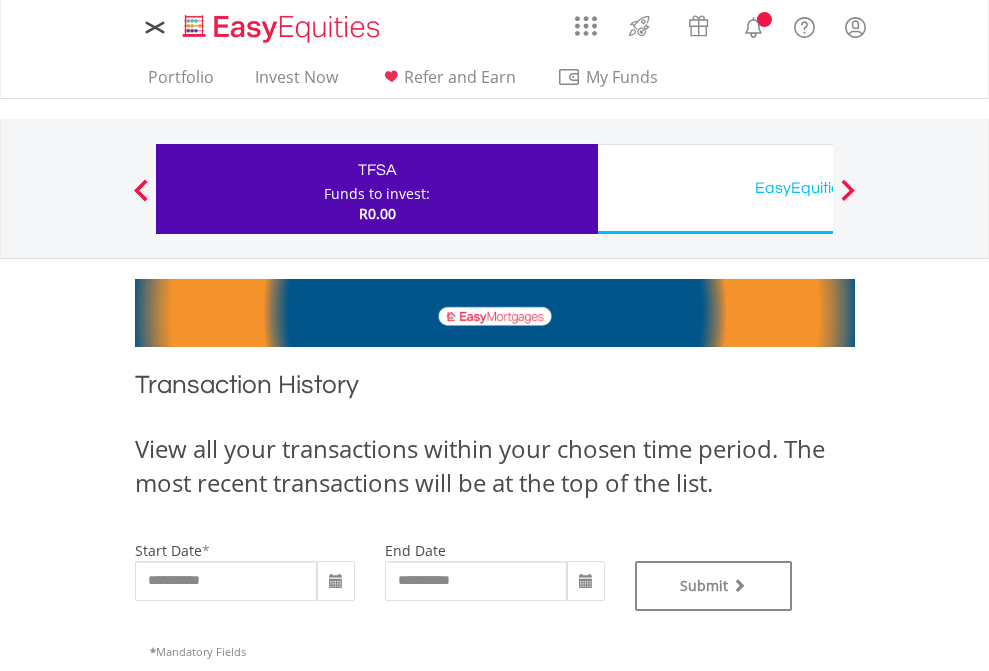 click on "EasyEquities USD" at bounding box center [818, 188] 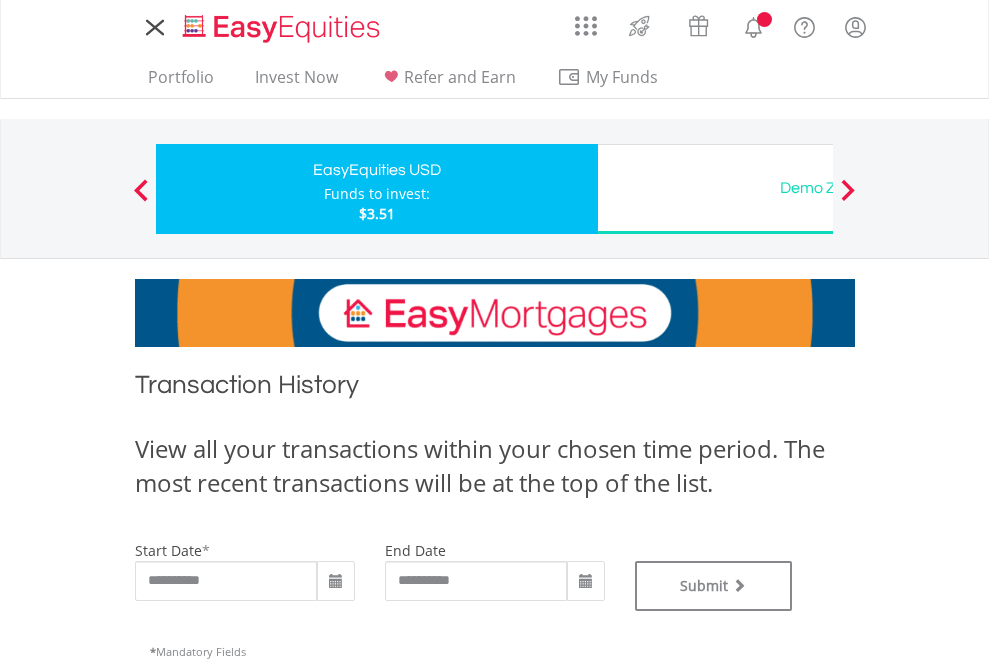 scroll, scrollTop: 0, scrollLeft: 0, axis: both 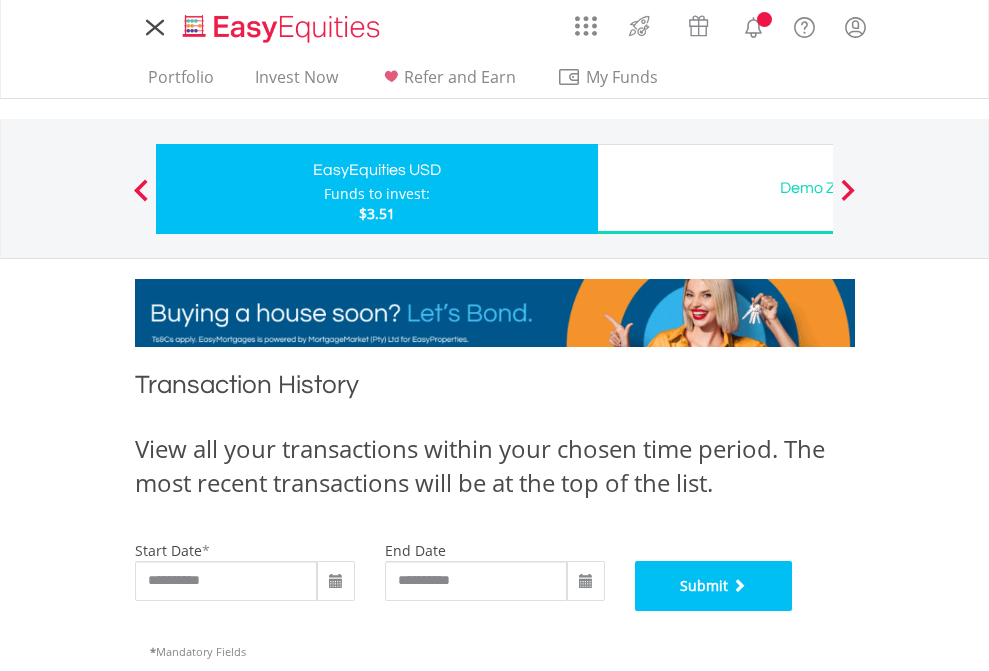 click on "Submit" at bounding box center (714, 586) 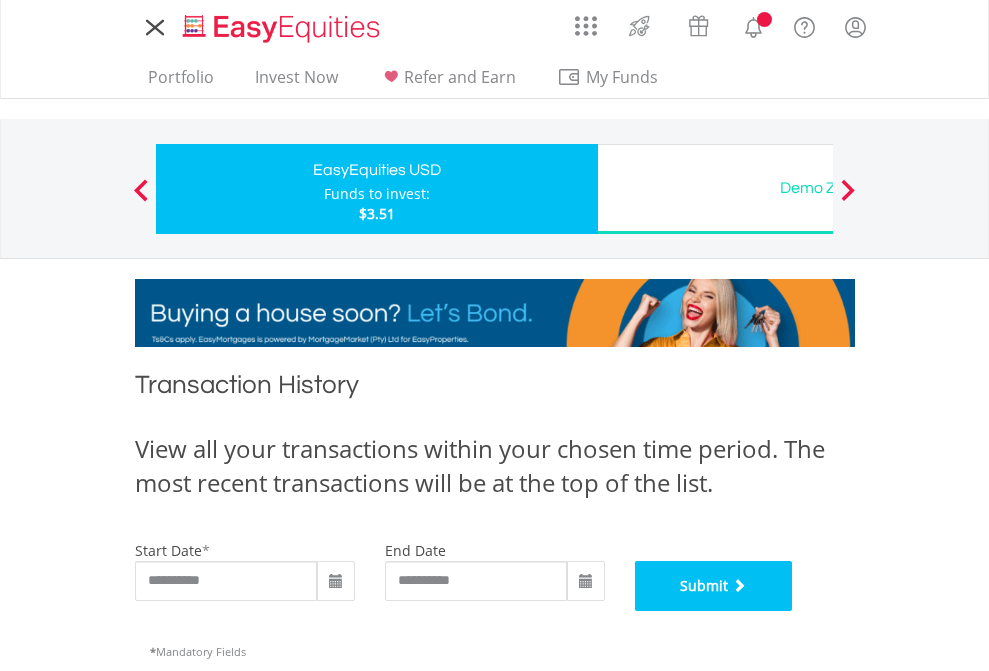scroll, scrollTop: 811, scrollLeft: 0, axis: vertical 